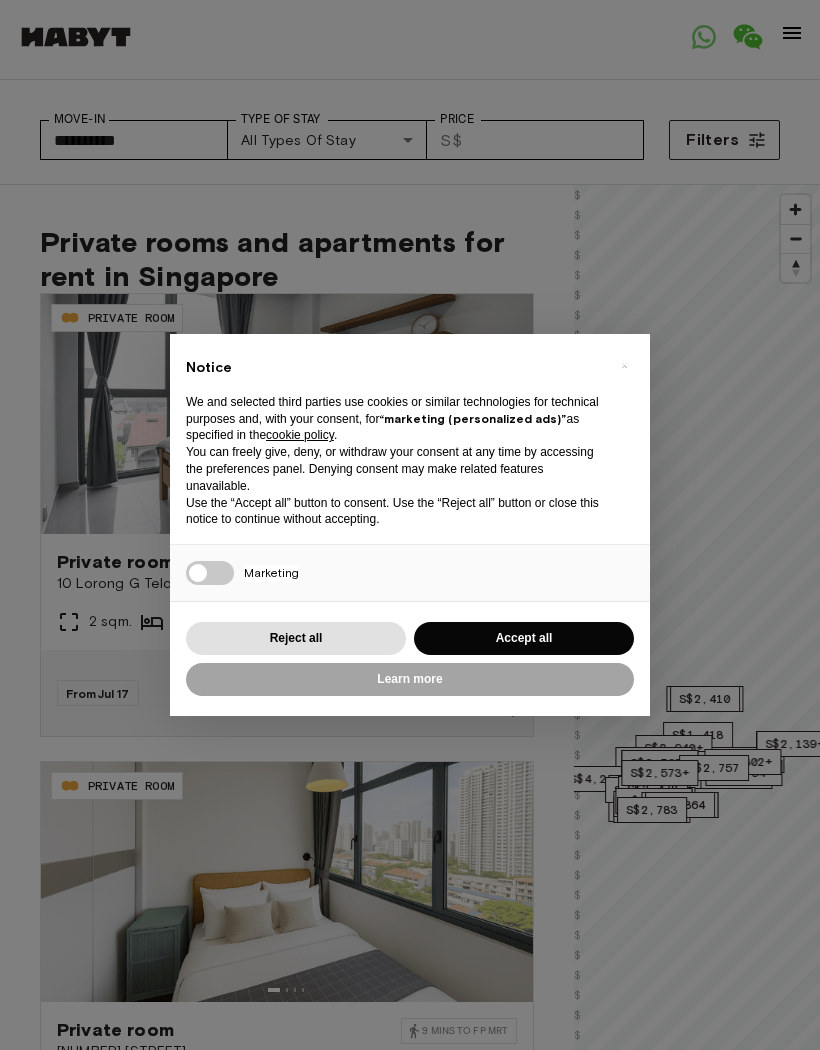 scroll, scrollTop: 0, scrollLeft: 0, axis: both 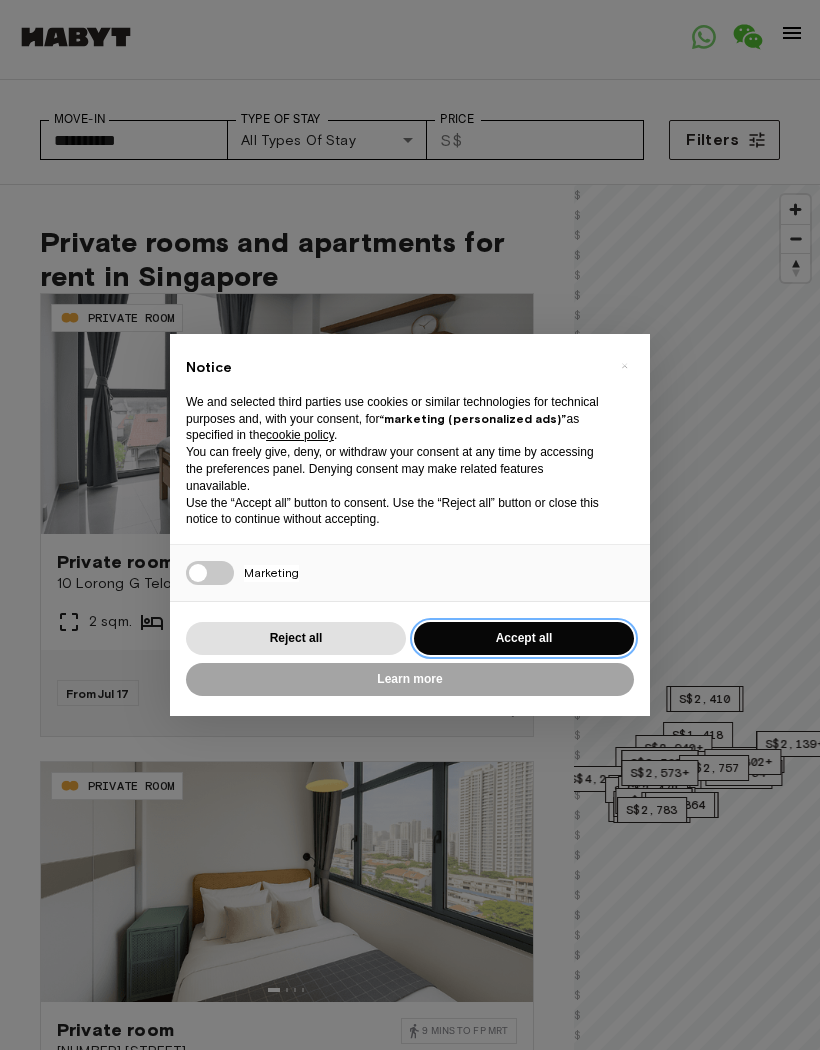 click on "Accept all" at bounding box center [524, 638] 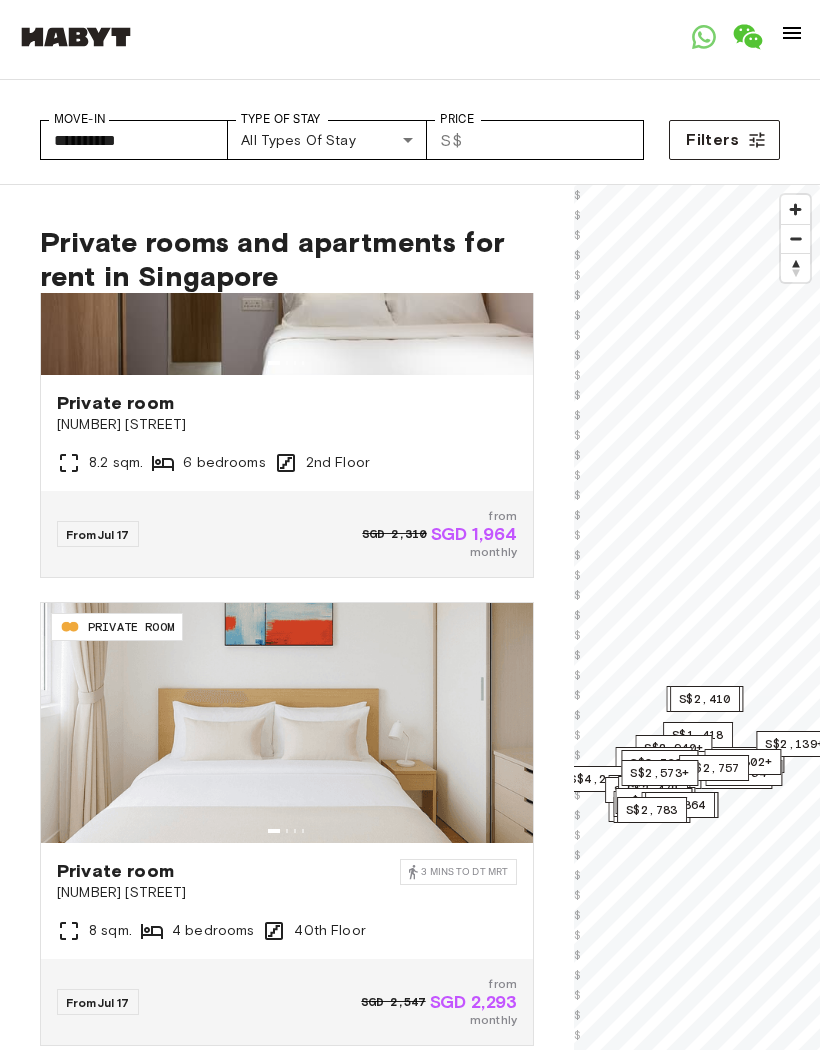 scroll, scrollTop: 1139, scrollLeft: 0, axis: vertical 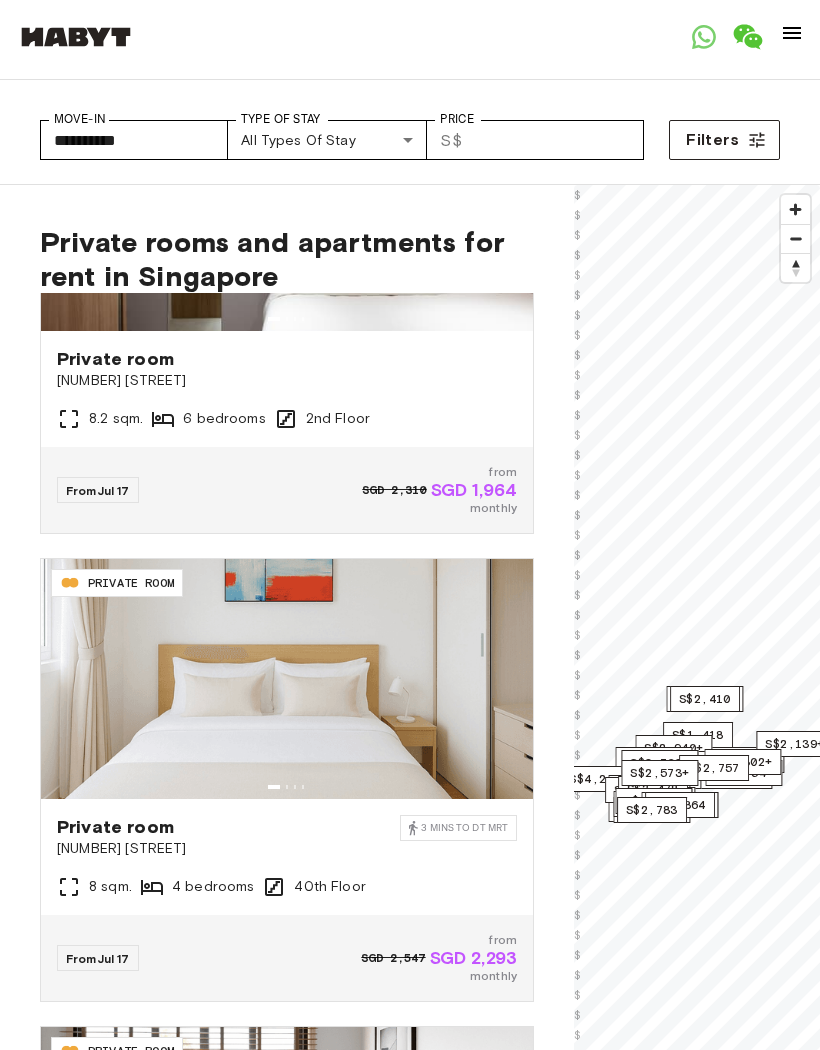 click on "Private room [NUMBER] [STREET] [NUMBER] mins to DT MRT [NUMBER] sqm. [NUMBER] bedrooms [NUMBER]th Floor" at bounding box center (287, 857) 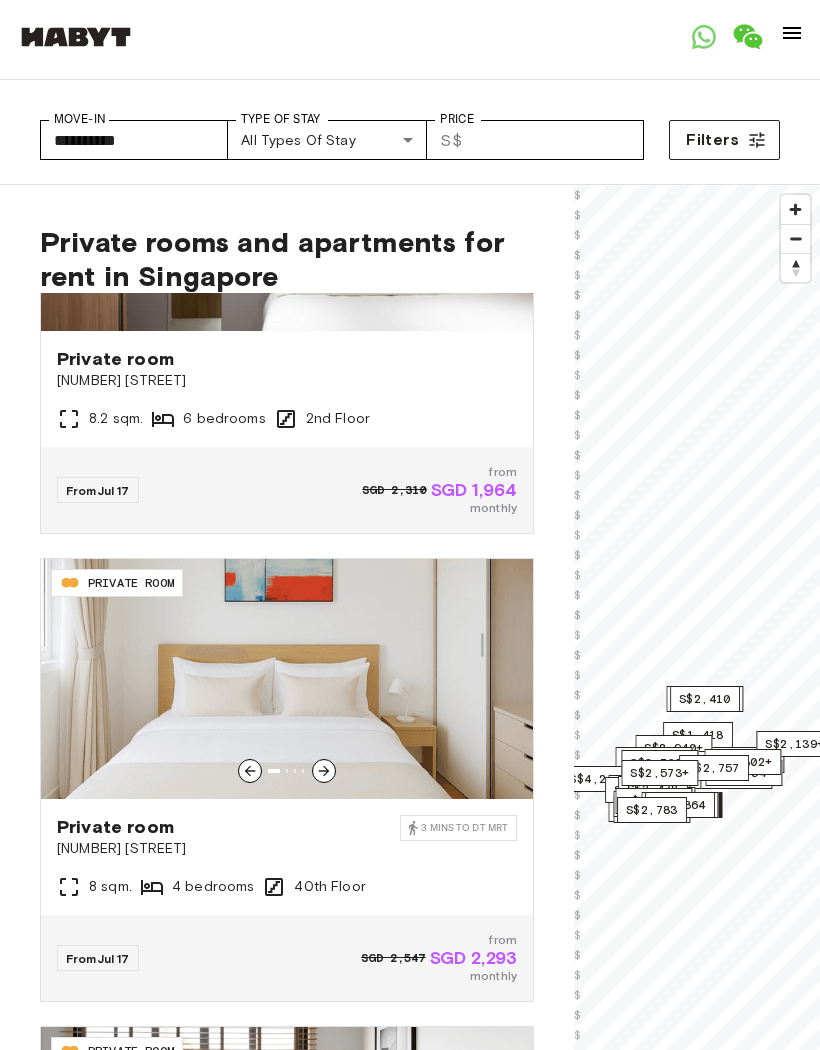 scroll, scrollTop: 1159, scrollLeft: 0, axis: vertical 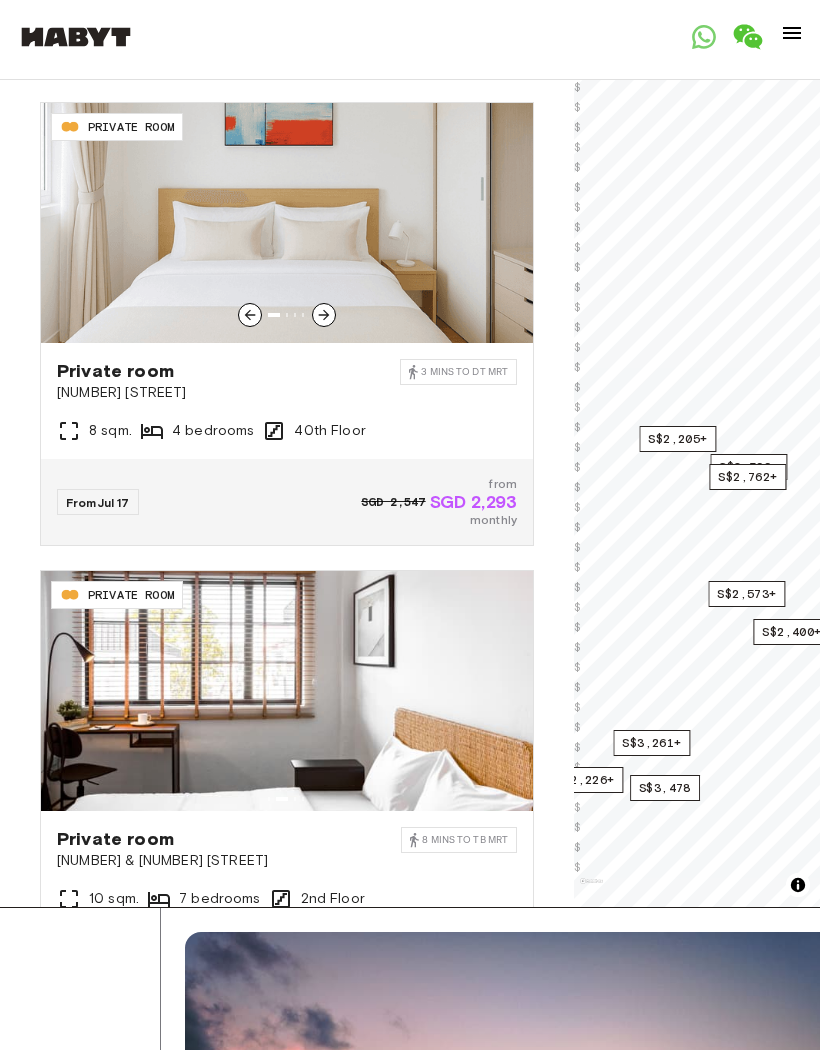 click at bounding box center (324, 315) 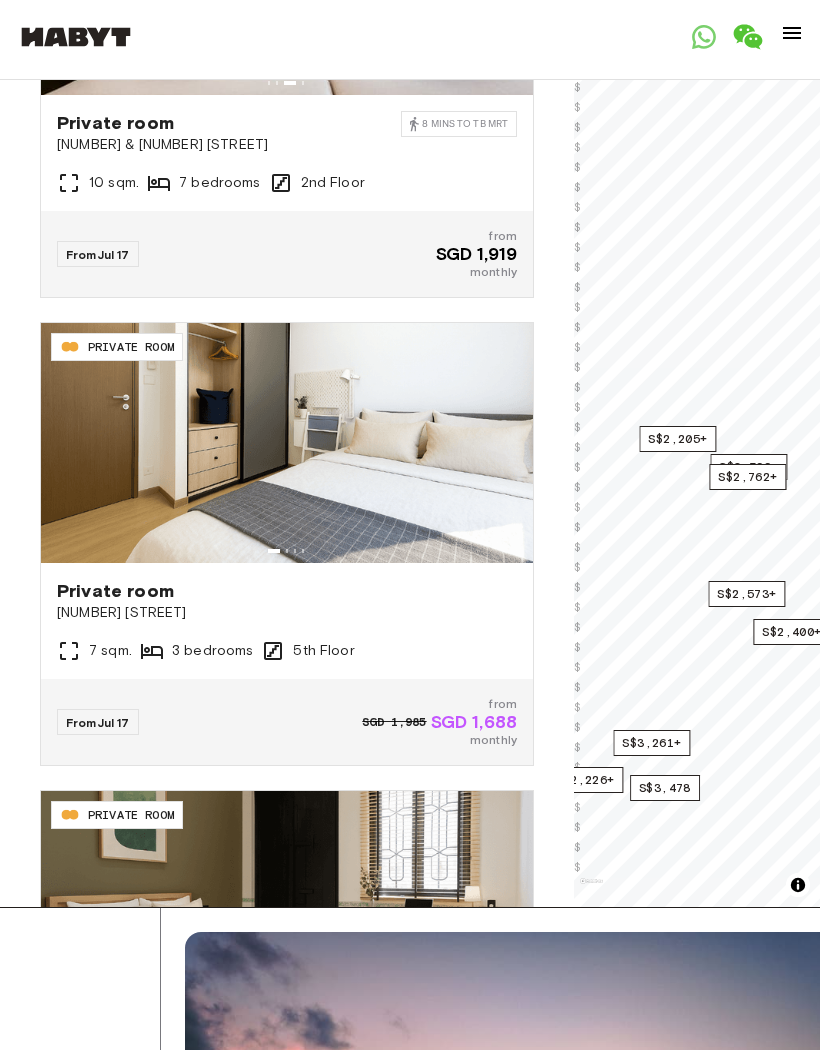 scroll, scrollTop: 1991, scrollLeft: 0, axis: vertical 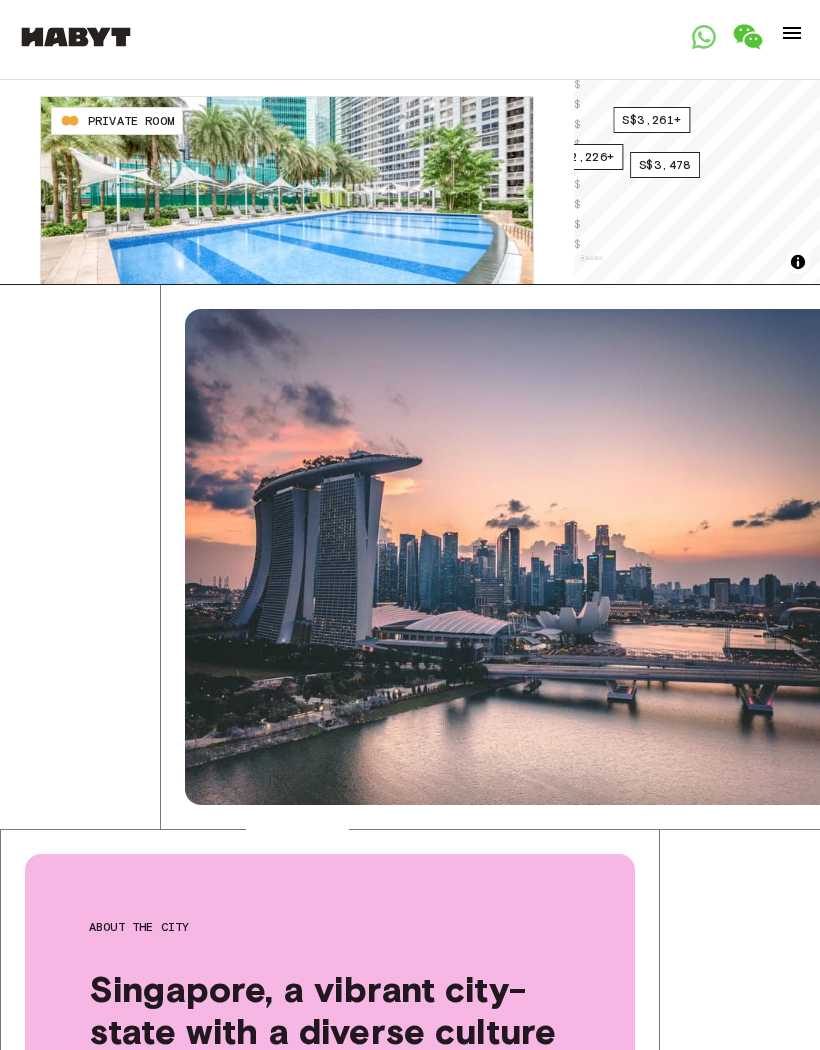 click at bounding box center [792, 33] 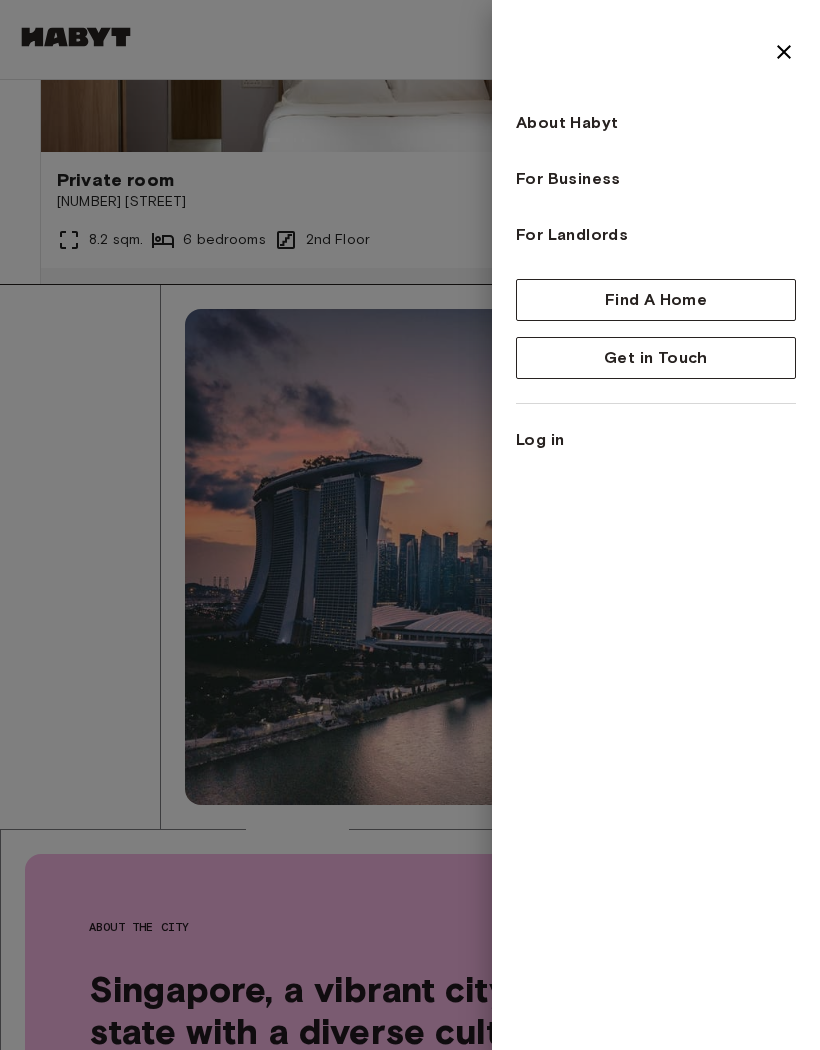 scroll, scrollTop: 258, scrollLeft: 0, axis: vertical 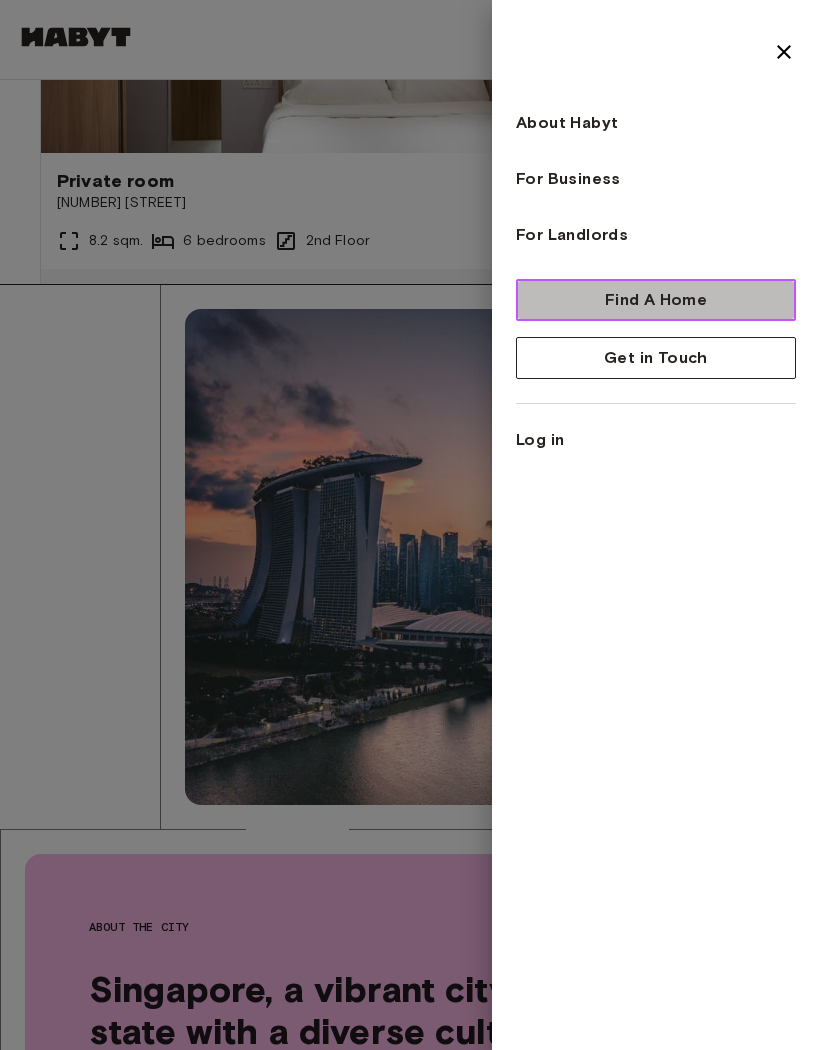 click on "Find A Home" at bounding box center (656, 300) 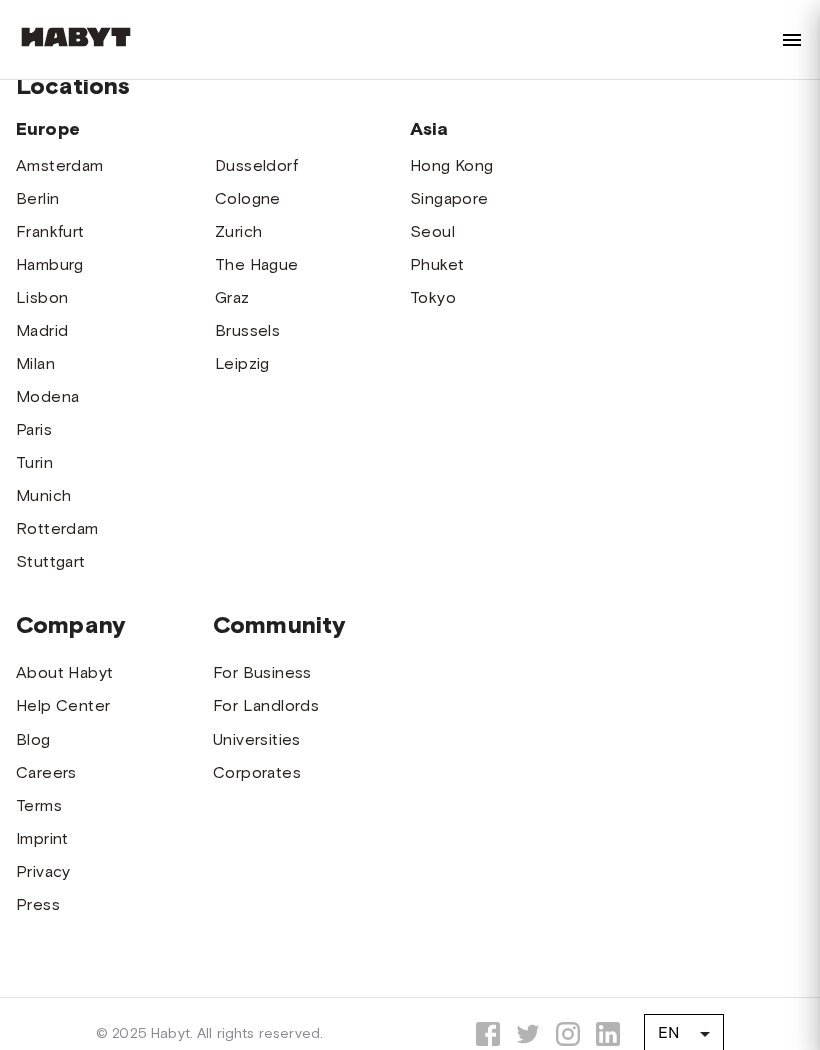 scroll, scrollTop: 0, scrollLeft: 0, axis: both 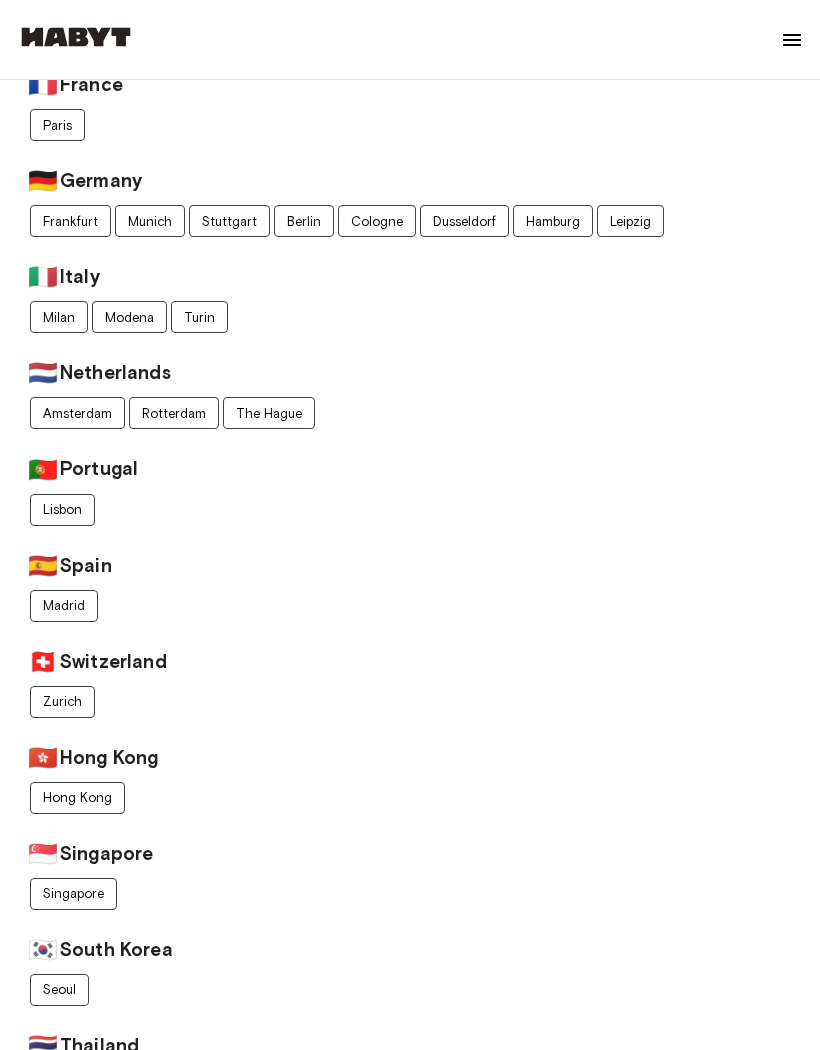 click on "Singapore" at bounding box center (73, 893) 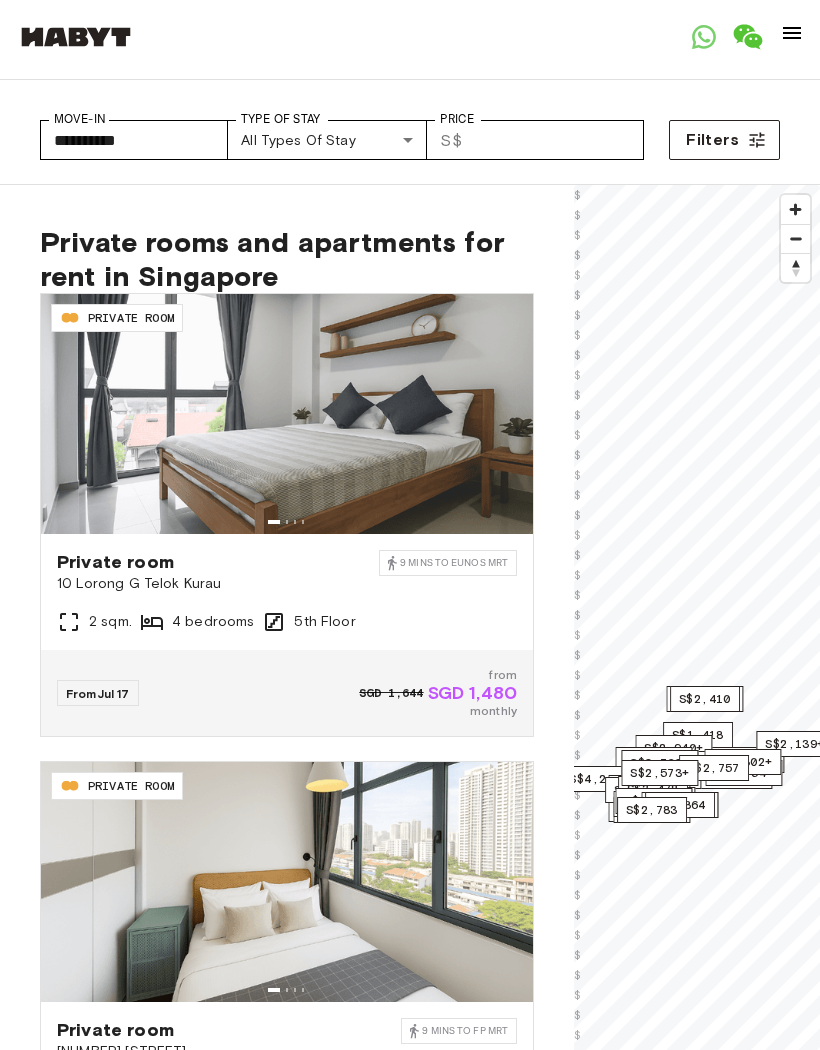 click on "**********" at bounding box center [410, 2951] 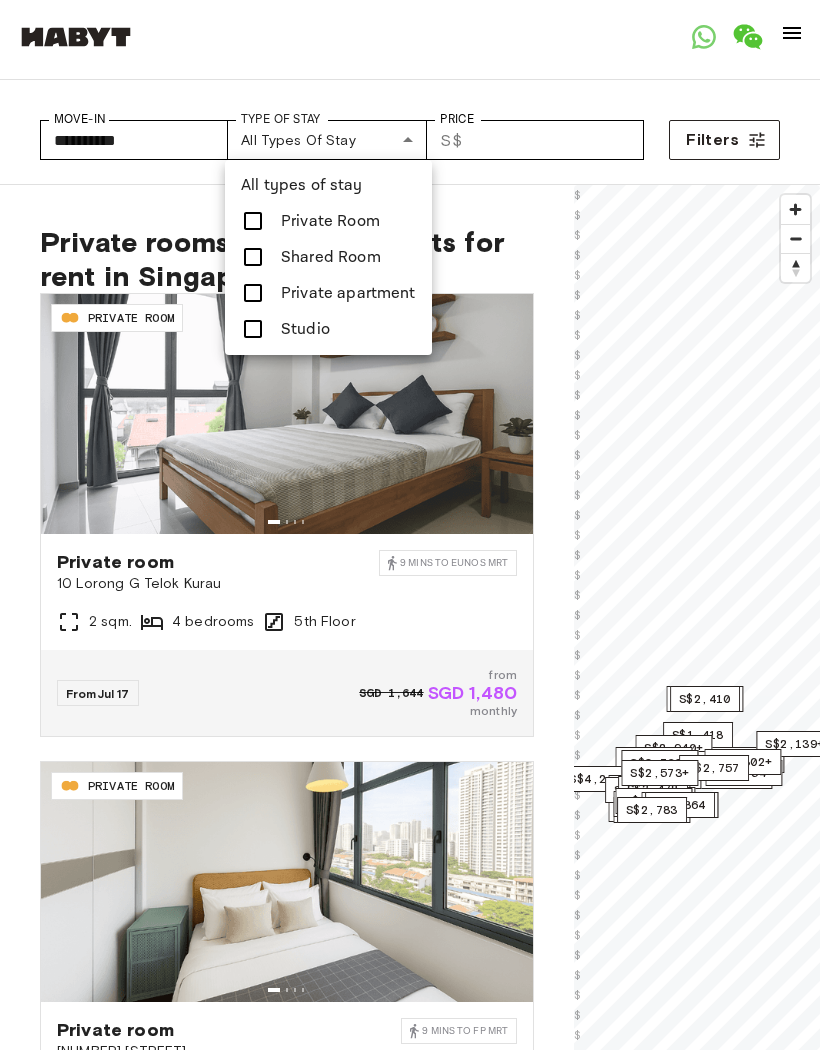 click at bounding box center [253, 329] 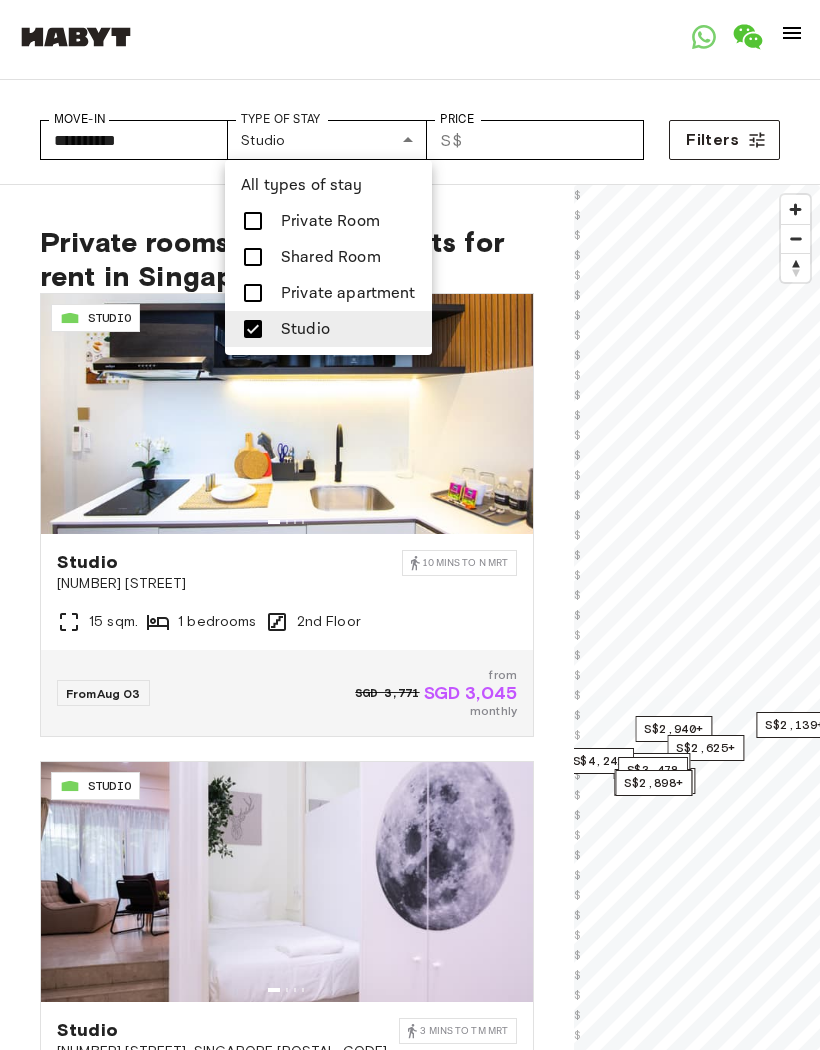 click at bounding box center (253, 329) 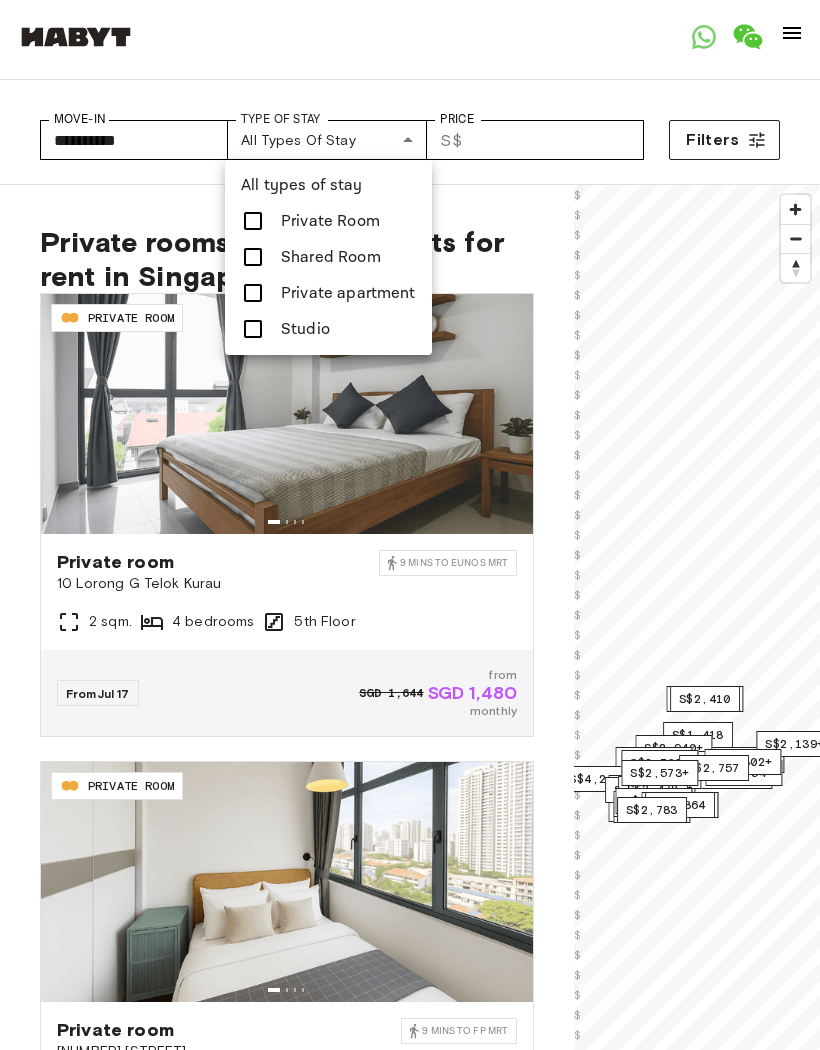 click on "Studio" at bounding box center (305, 329) 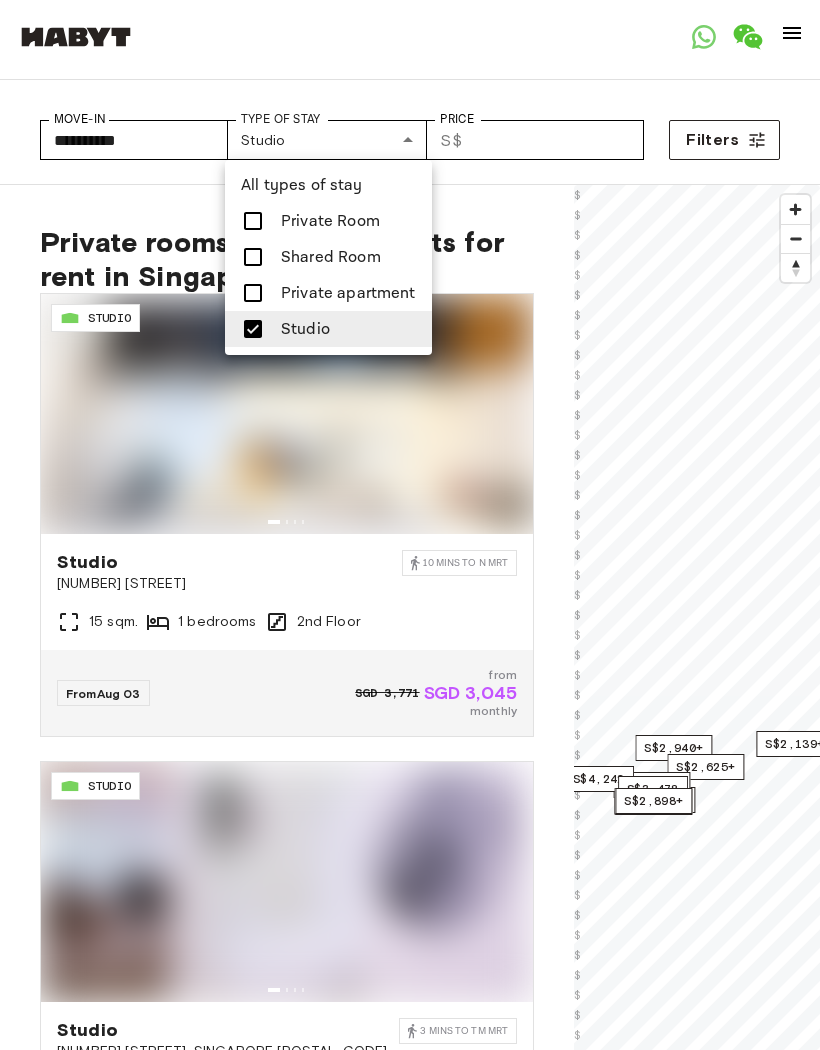 type on "******" 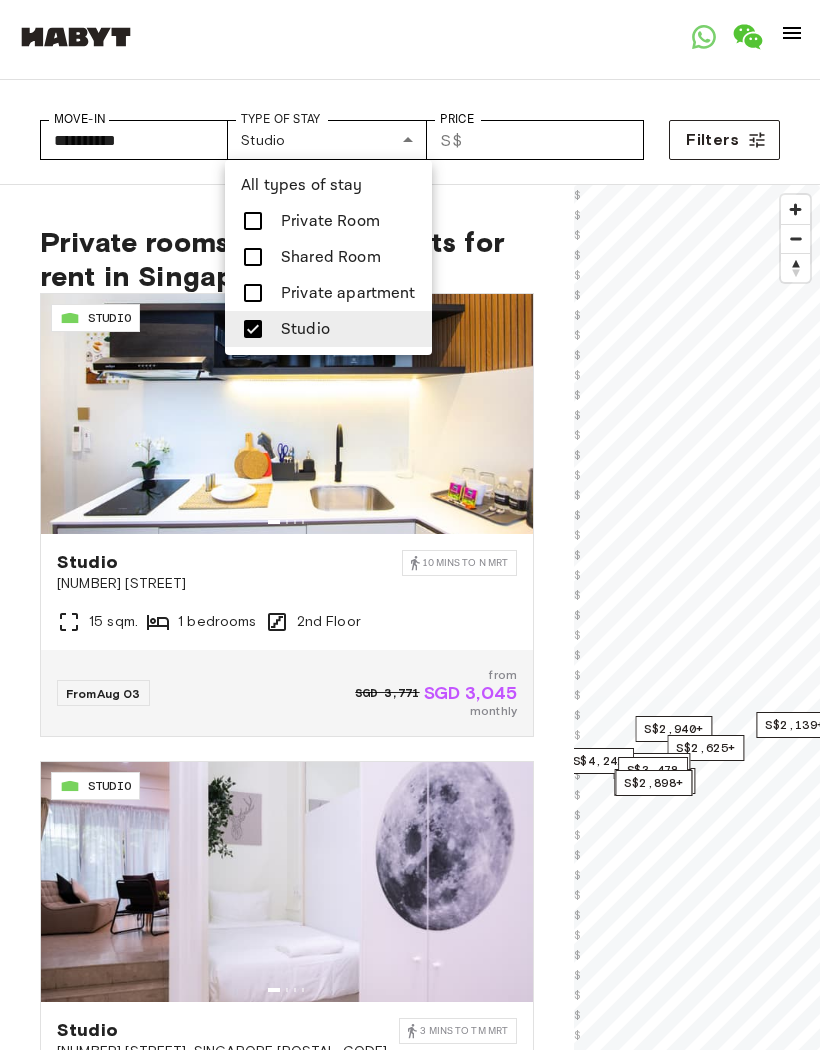 click at bounding box center (410, 525) 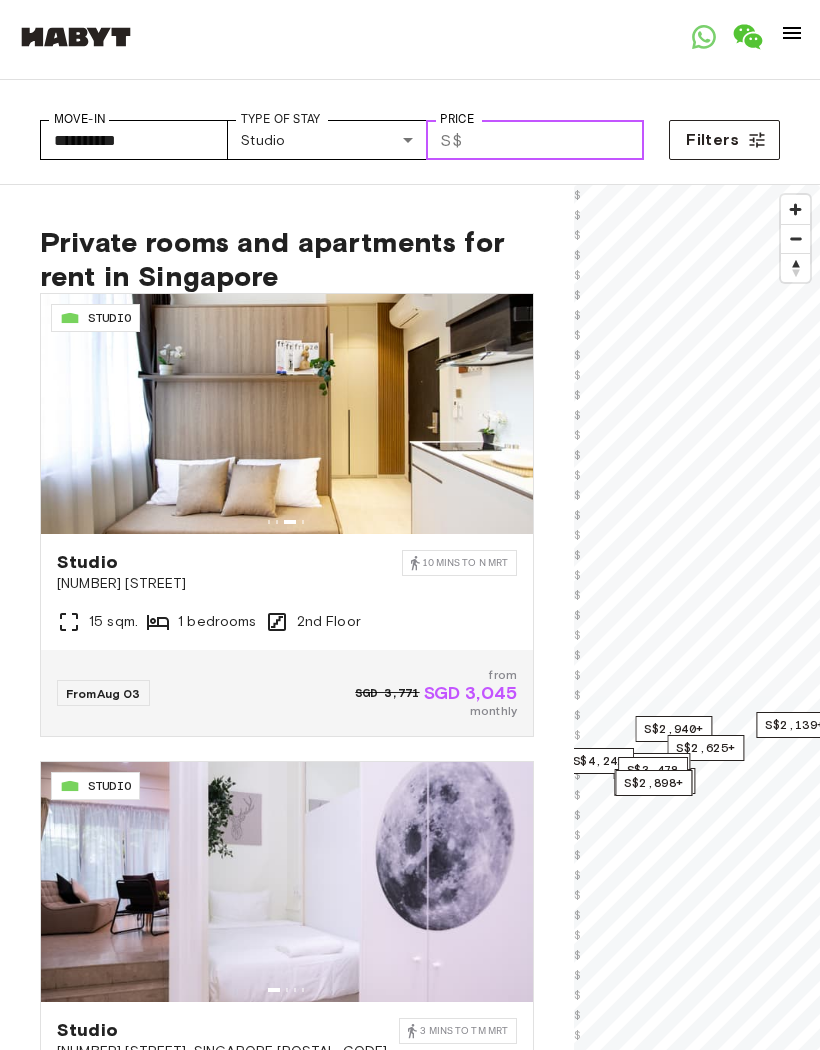 click on "Price" at bounding box center (557, 140) 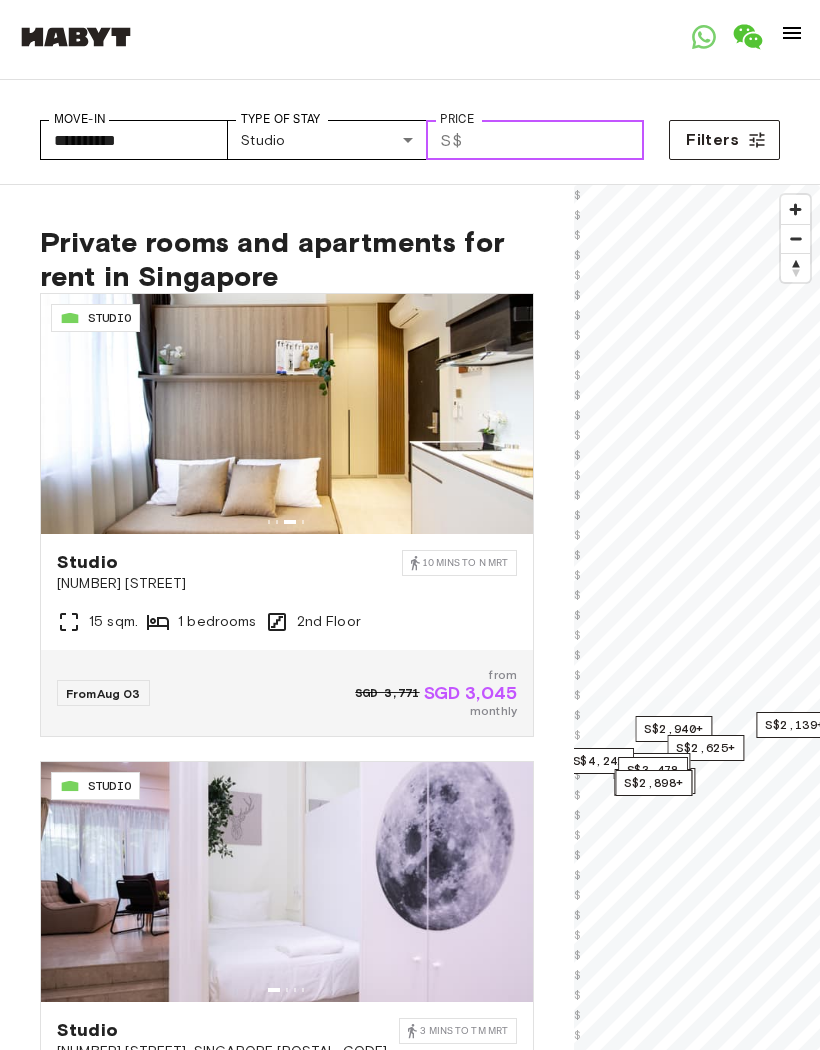 click on "Price" at bounding box center (557, 140) 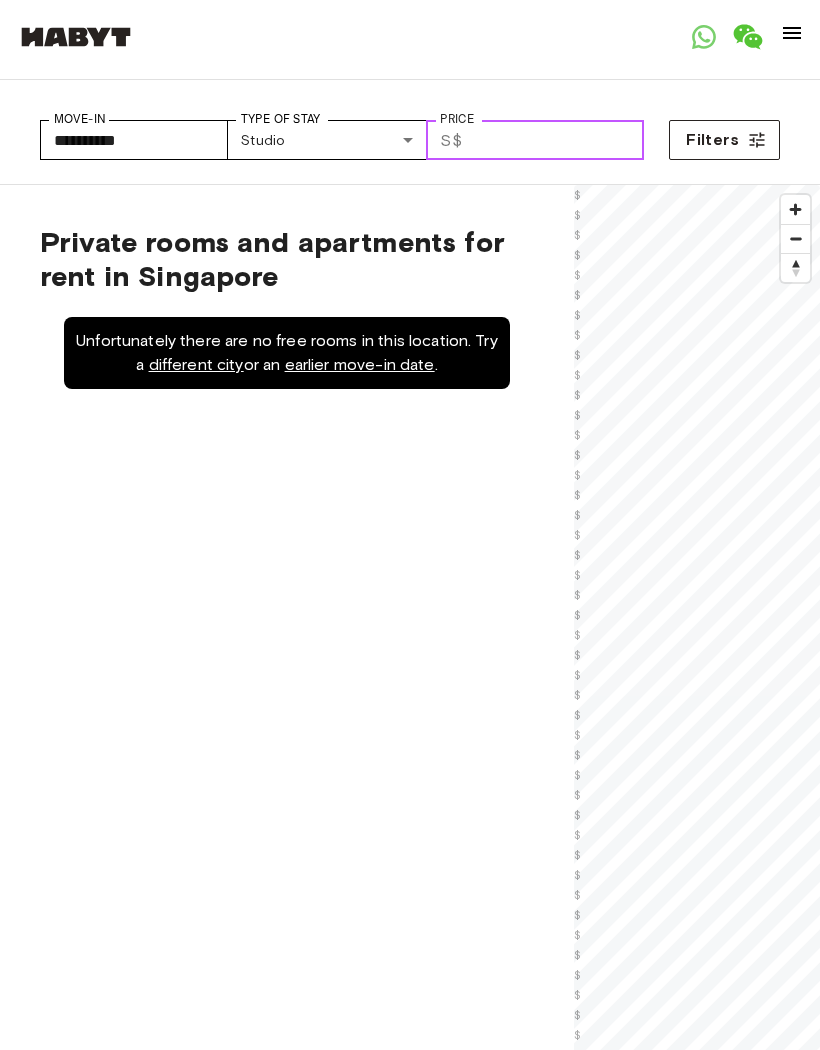 type on "*" 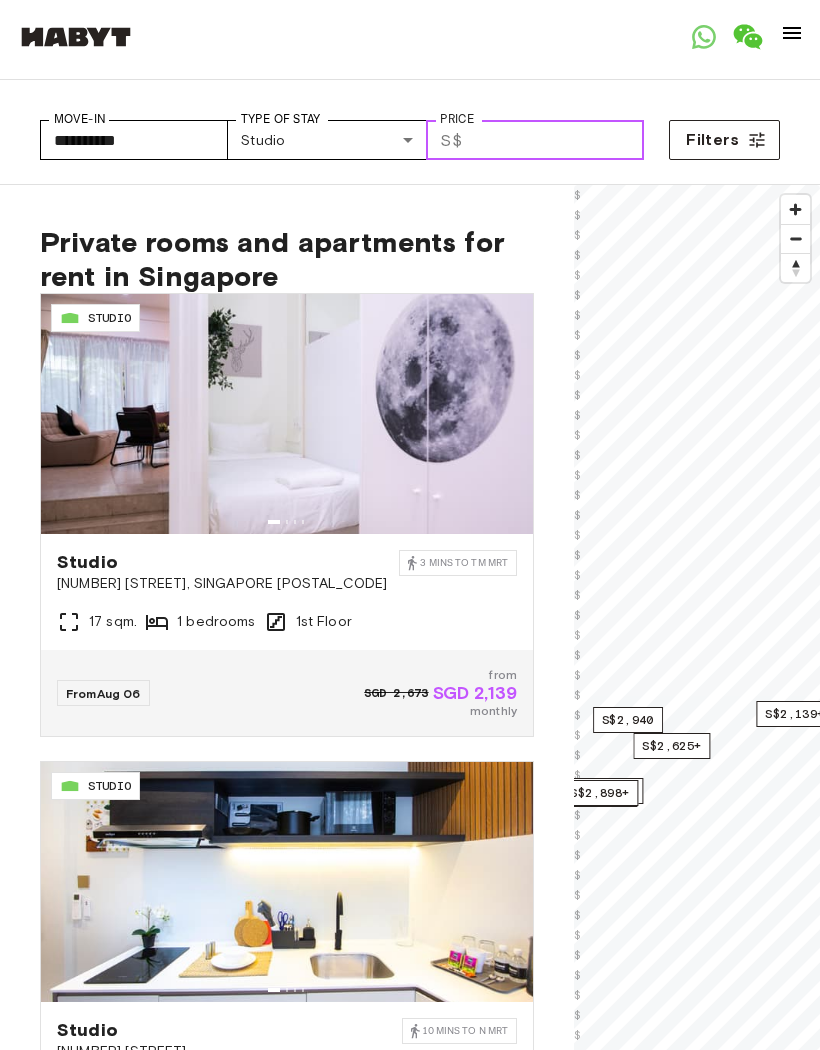 type on "****" 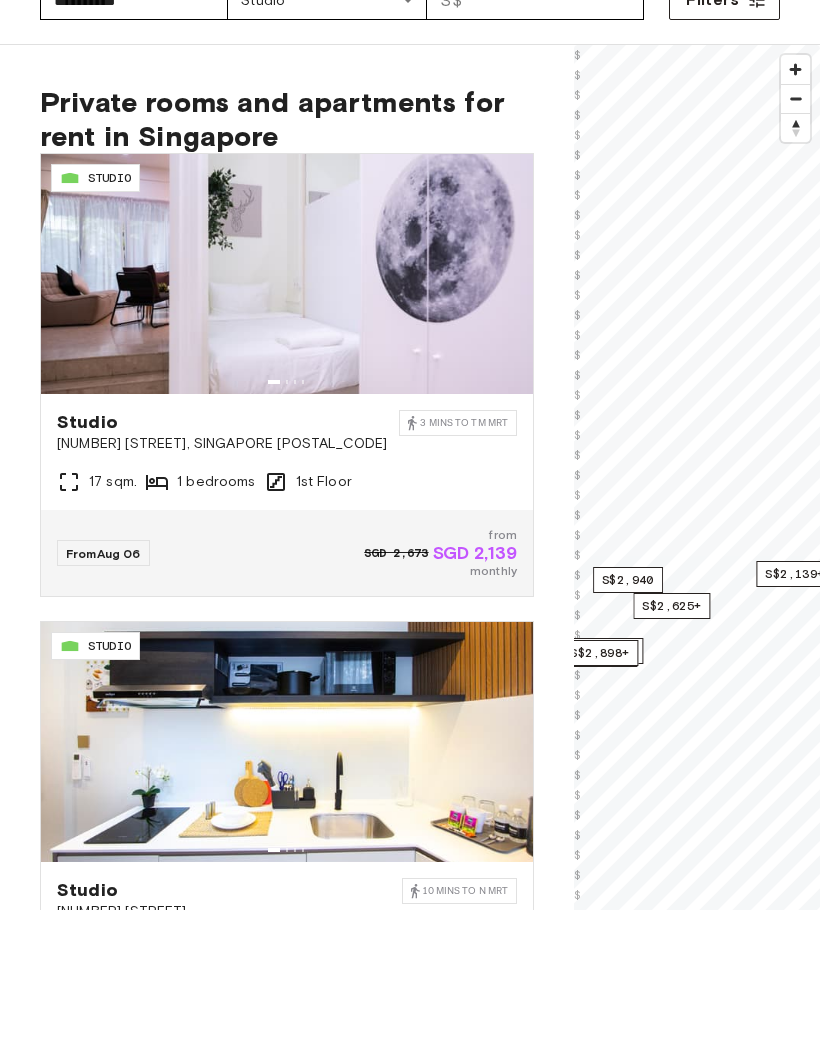 click on "Private rooms and apartments for rent in Singapore SG-01-107-002-001 STUDIO Studio [NUMBER] [STREET], SINGAPORE [POSTAL_CODE] [NUMBER] mins to TM MRT [NUMBER] sqm. [NUMBER] bedrooms [NUMBER]st Floor From  [MONTH] [DAY] SGD [PRICE] from SGD [PRICE] monthly SG-01-110-009-001 STUDIO Studio [NUMBER] [STREET] [NUMBER] mins to N MRT [NUMBER] sqm. [NUMBER] bedrooms [NUMBER]nd Floor From  [MONTH] [DAY] SGD [PRICE] from SGD [PRICE] monthly SG-01-111-006-001 STUDIO Studio [NUMBER] [STREET] Singapore [NUMBER] mins to K MRT [NUMBER] sqm. [NUMBER] bedrooms [NUMBER]nd Floor From  [MONTH] [DAY] SGD [PRICE] from SGD [PRICE] monthly SG-01-111-016-001 STUDIO Studio [NUMBER] [STREET] Singapore [NUMBER] mins to K MRT [NUMBER] sqm. [NUMBER] bedrooms [NUMBER]nd Floor From  [MONTH] [DAY] SGD [PRICE] from SGD [PRICE] monthly SG-01-107-003-001 STUDIO Studio [NUMBER] [STREET], SINGAPORE [POSTAL_CODE] [NUMBER] mins to TM MRT [NUMBER] sqm. [NUMBER] bedrooms [NUMBER]st Floor From  [MONTH] [DAY] from SGD [PRICE] monthly SG-01-128-002-001 STUDIO Studio [NUMBER] [STREET] [NUMBER] bedrooms [NUMBER]th Floor From  [MONTH] [DAY] from SGD [PRICE] monthly SG-01-128-004-001 STUDIO Studio [NUMBER] [STREET] [NUMBER] bedrooms [NUMBER]th Floor from" at bounding box center [287, 764] 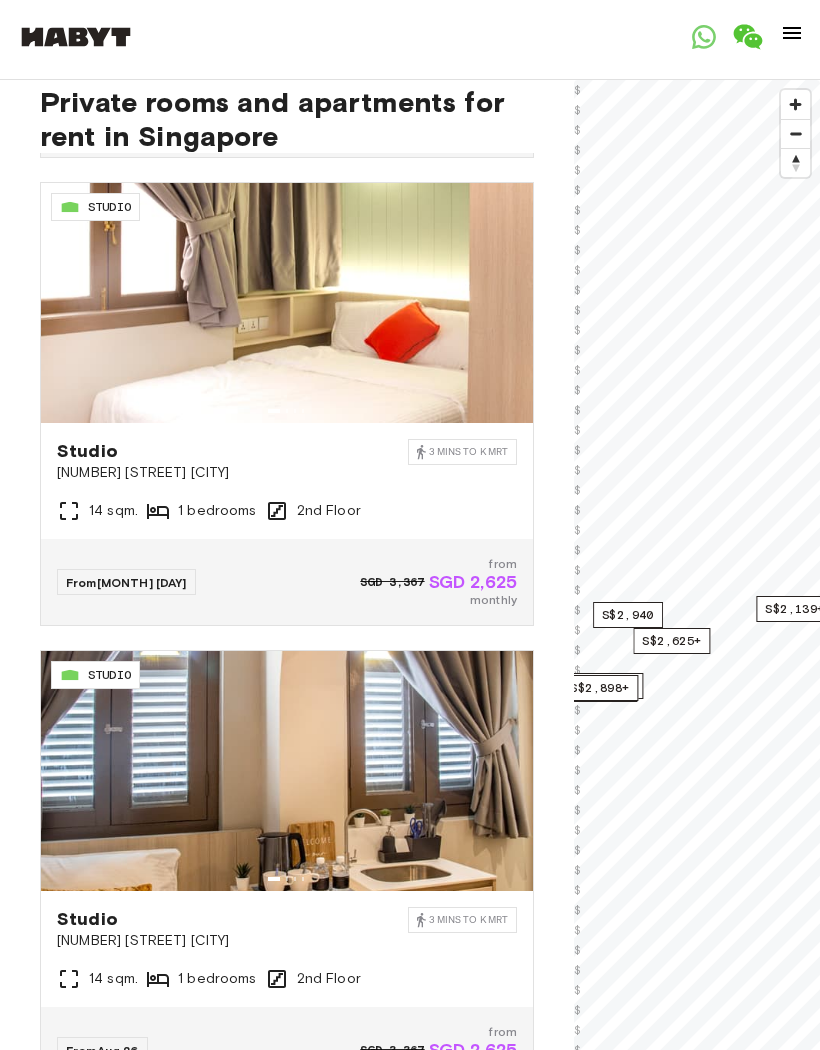 scroll, scrollTop: 909, scrollLeft: 0, axis: vertical 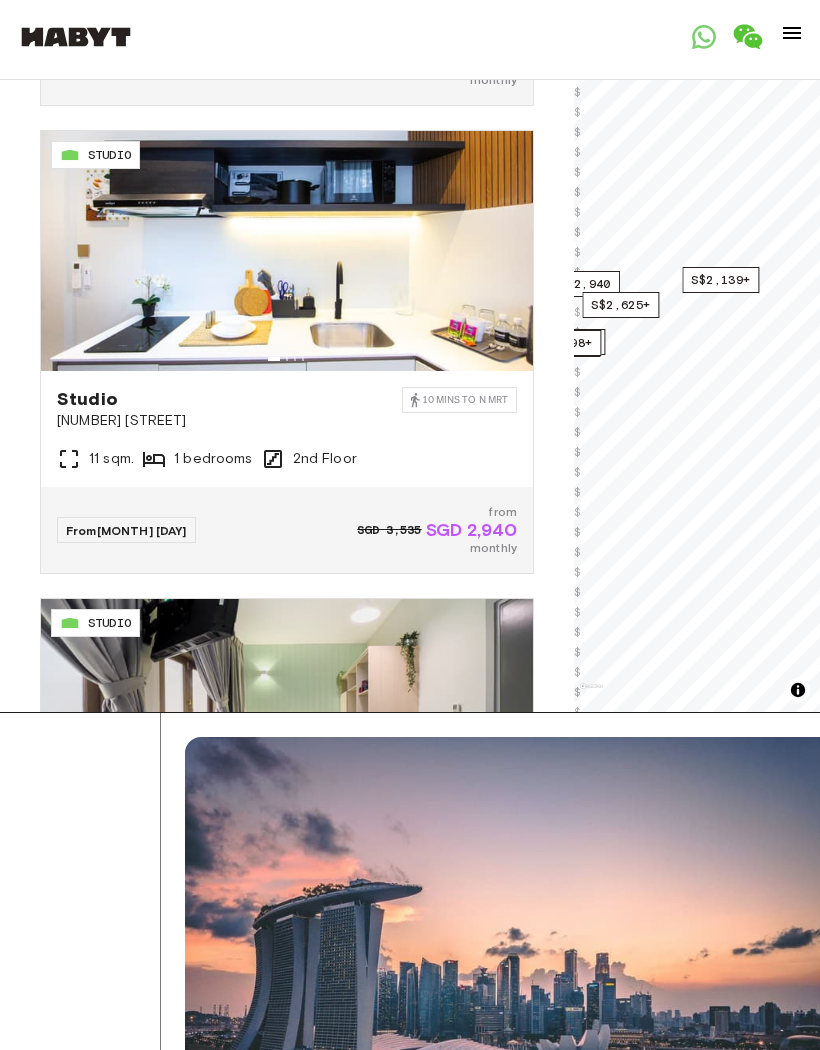 click on "S$2,139+" at bounding box center [720, 280] 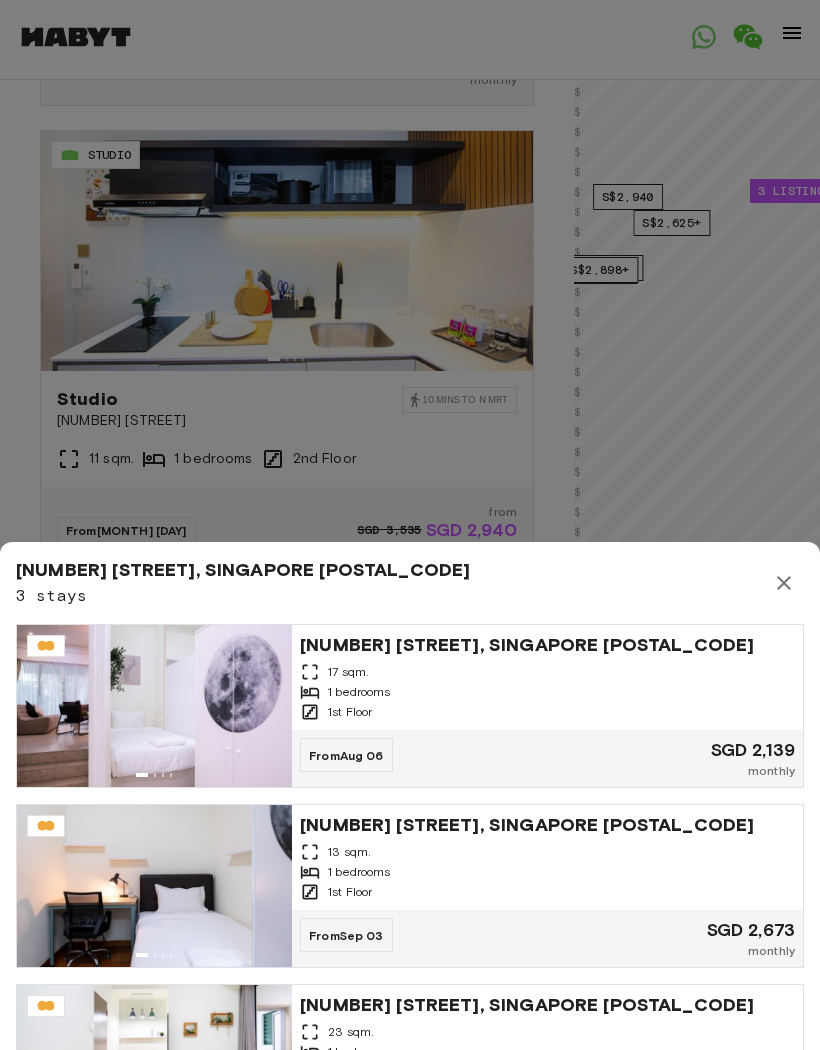 click at bounding box center [410, 525] 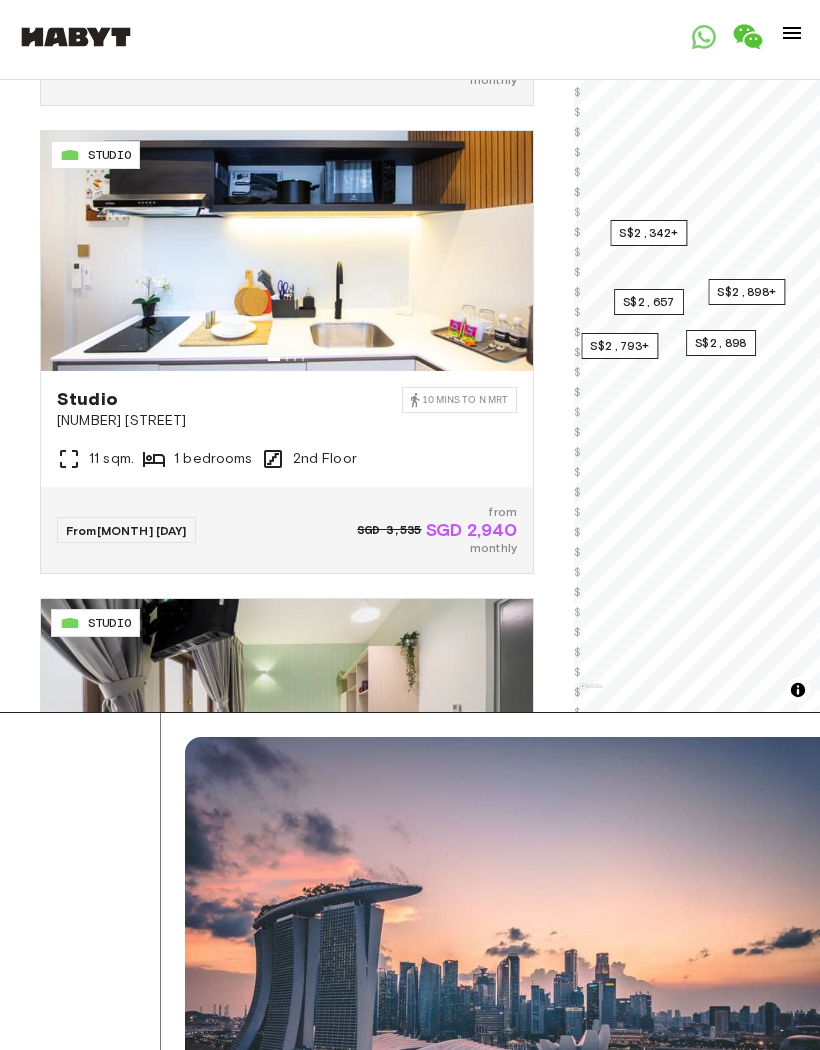 click on "S$2,342+" at bounding box center (648, 233) 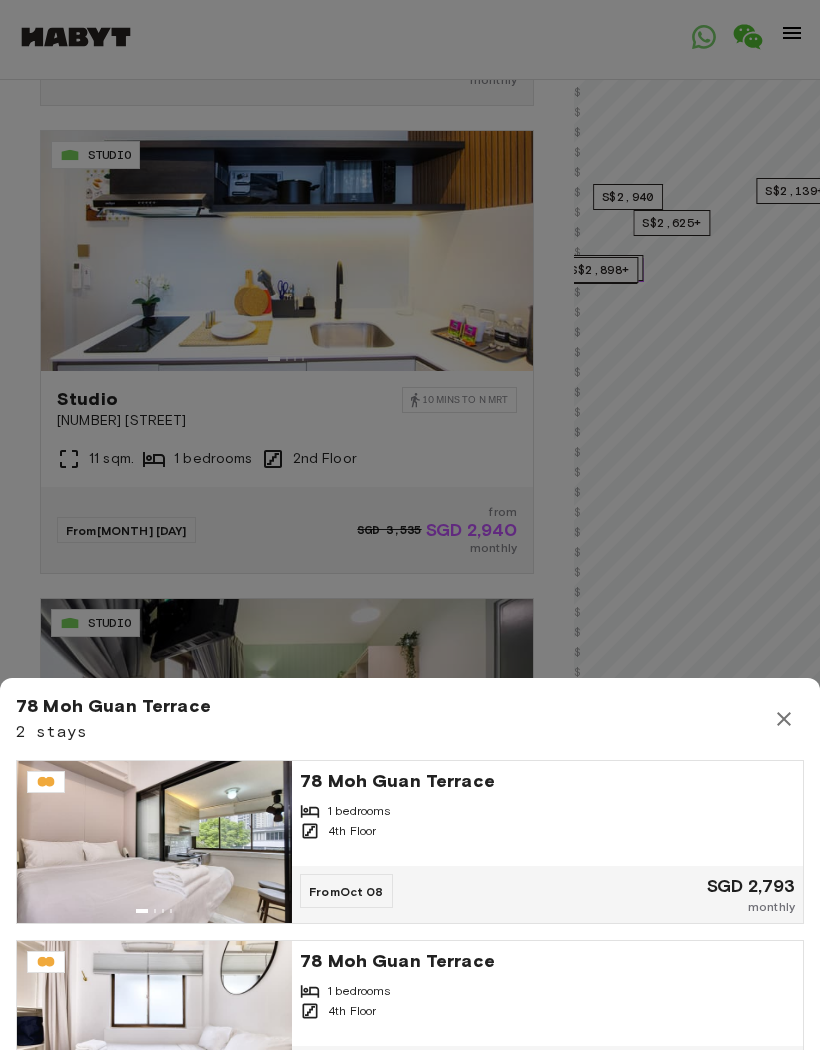 click at bounding box center [410, 525] 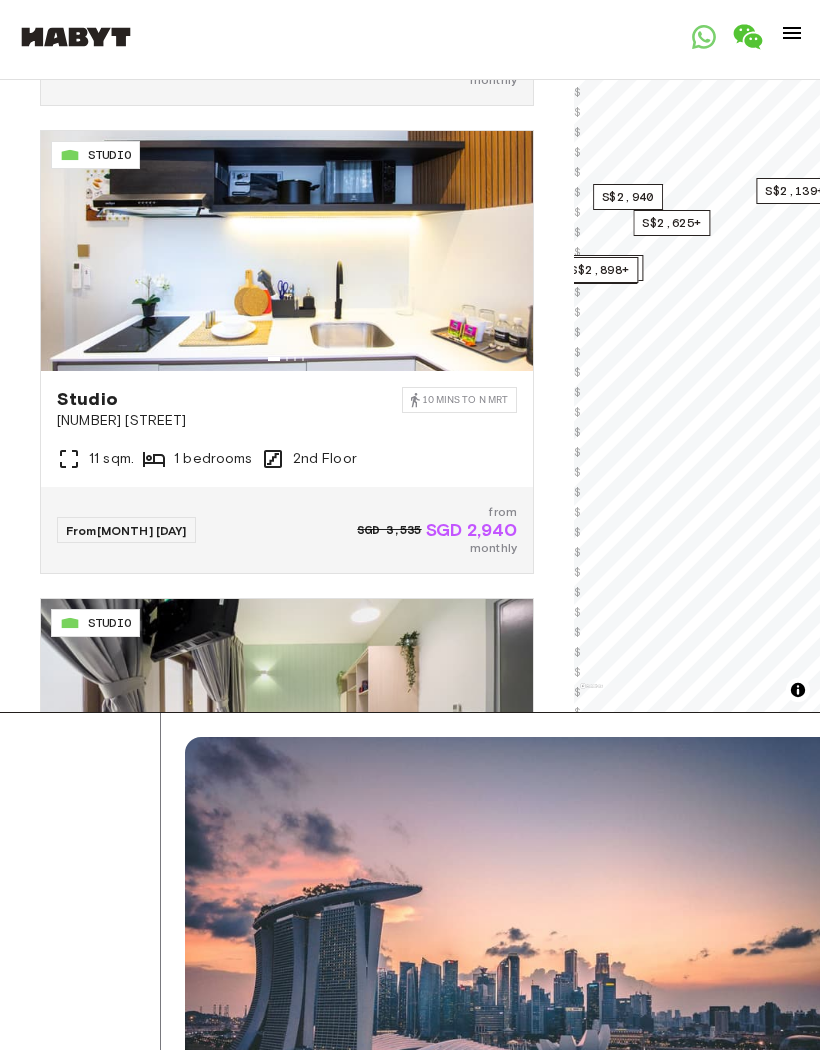 scroll, scrollTop: 293, scrollLeft: 0, axis: vertical 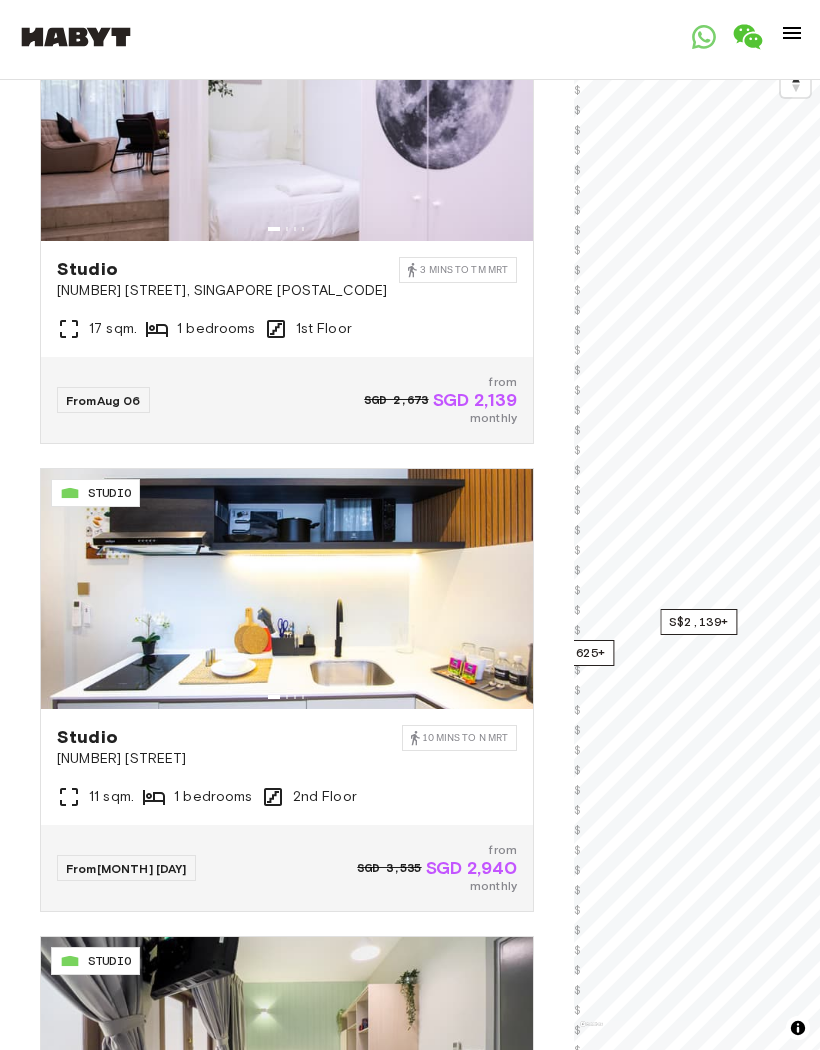 click on "S$2,139+" at bounding box center [698, 622] 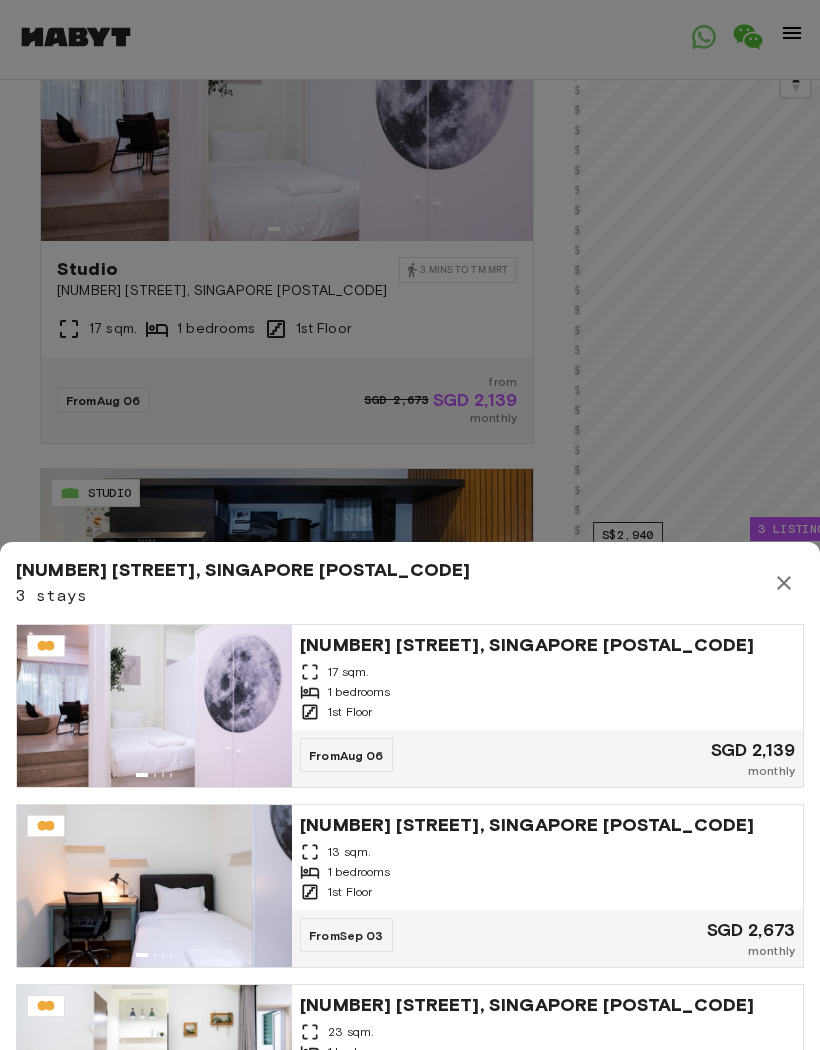 click at bounding box center [410, 525] 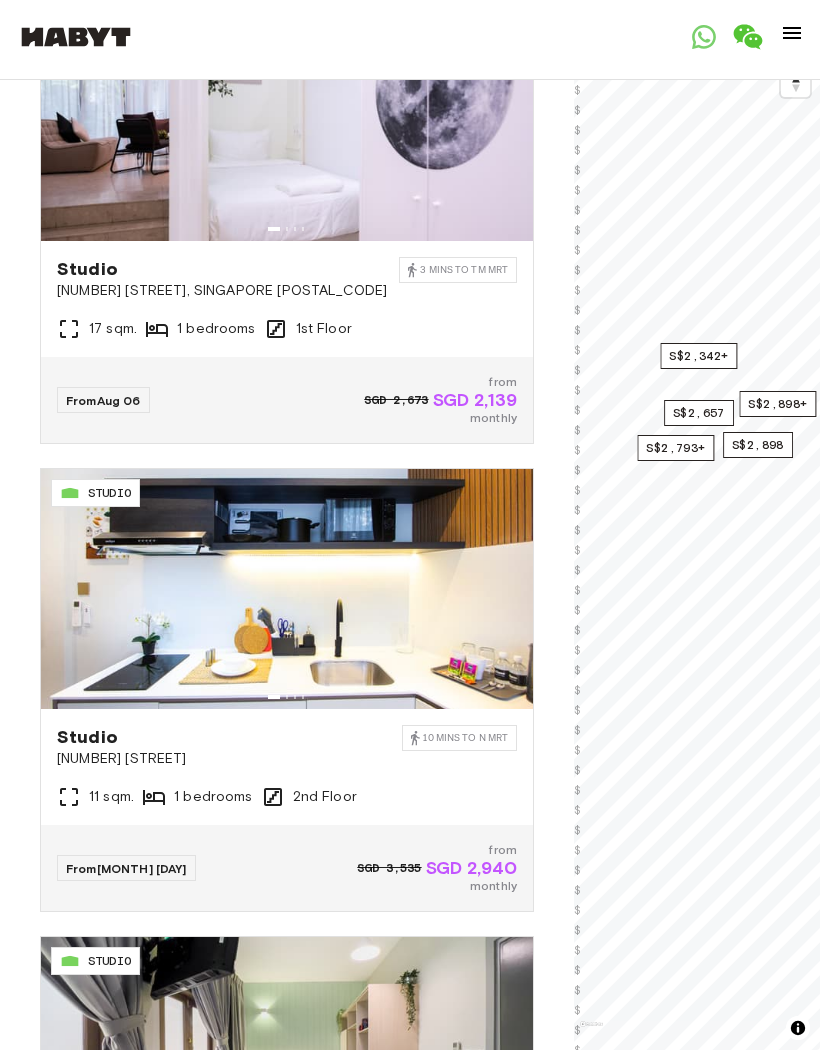 click at bounding box center (76, 37) 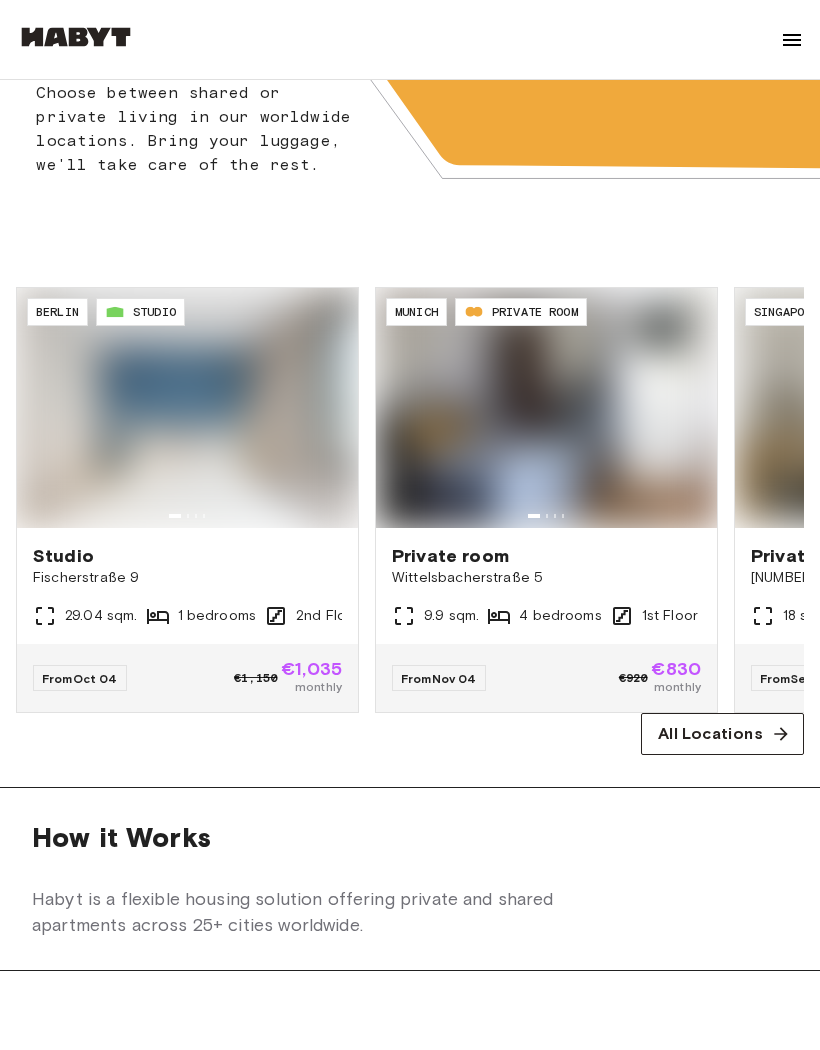 scroll, scrollTop: 0, scrollLeft: 0, axis: both 